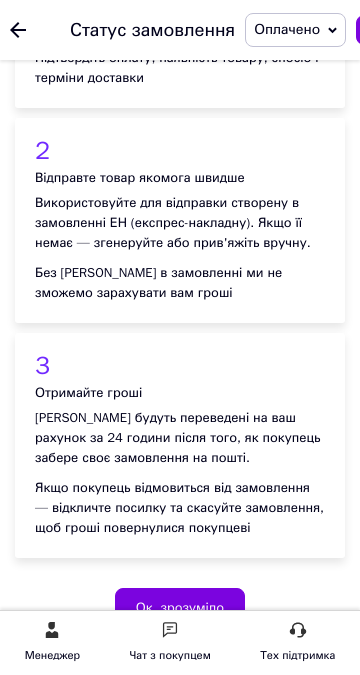 scroll, scrollTop: 400, scrollLeft: 0, axis: vertical 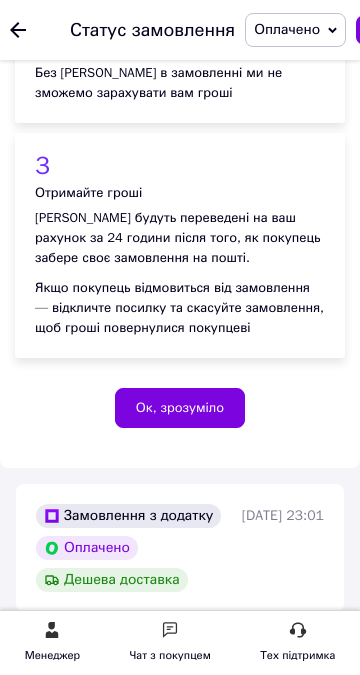 drag, startPoint x: 483, startPoint y: 329, endPoint x: 444, endPoint y: 324, distance: 39.319206 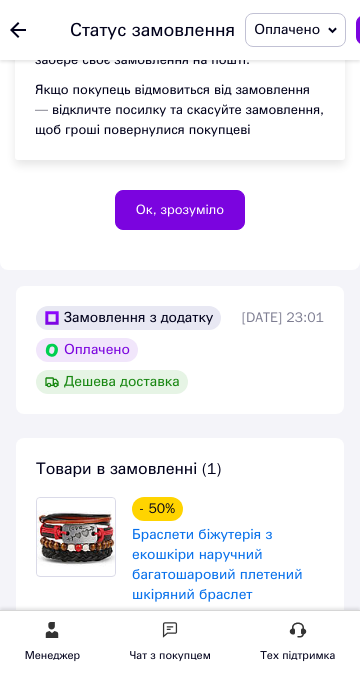 scroll, scrollTop: 700, scrollLeft: 0, axis: vertical 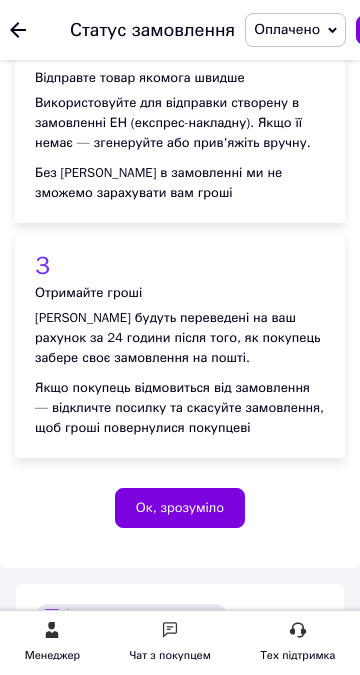 drag, startPoint x: 479, startPoint y: 450, endPoint x: 446, endPoint y: 450, distance: 33 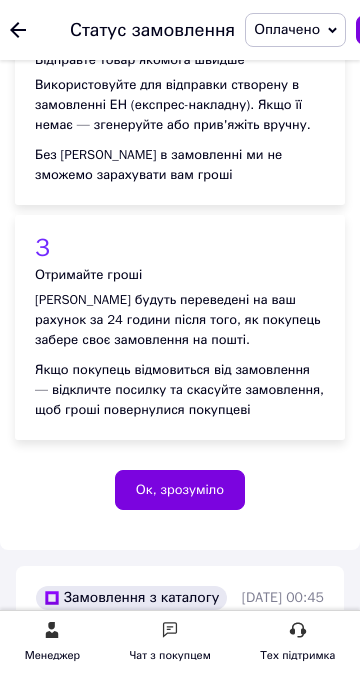 scroll, scrollTop: 500, scrollLeft: 0, axis: vertical 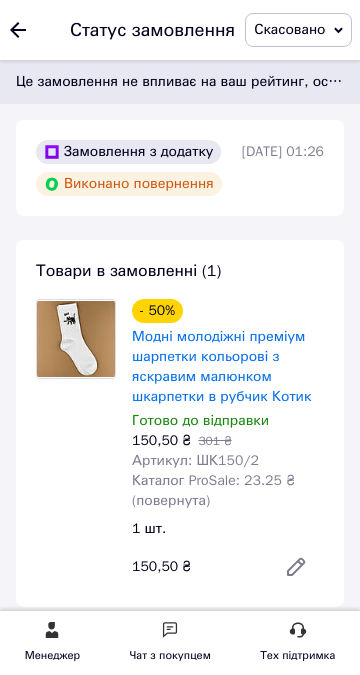 click on "1" at bounding box center [-20, 500] 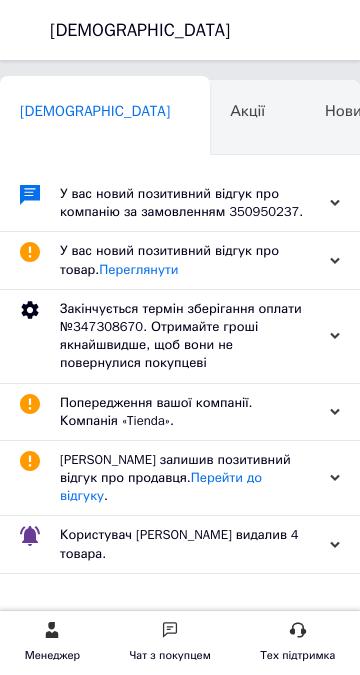 click on "Каталог ProSale" at bounding box center (557, 111) 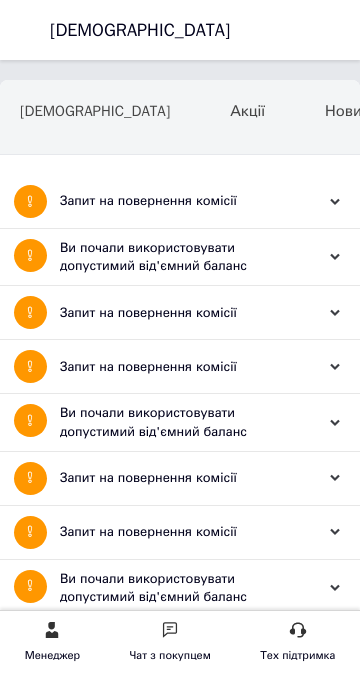 click on "Замовлення та повідомлення" at bounding box center (-119, 176) 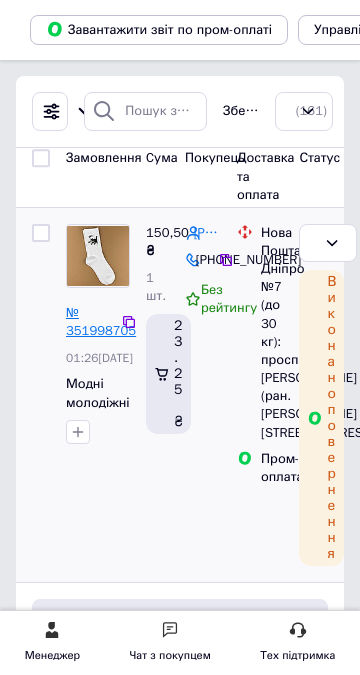 click on "№ 351998705" at bounding box center (101, 322) 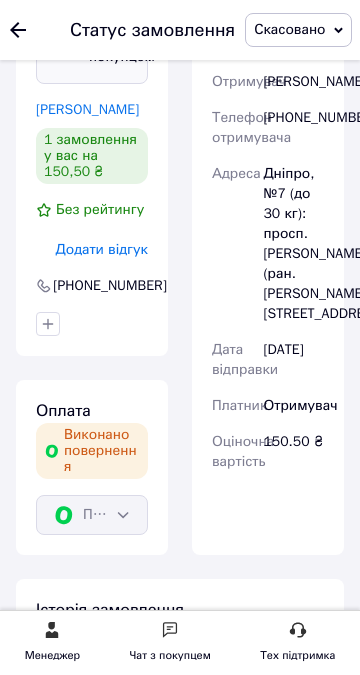 scroll, scrollTop: 860, scrollLeft: 0, axis: vertical 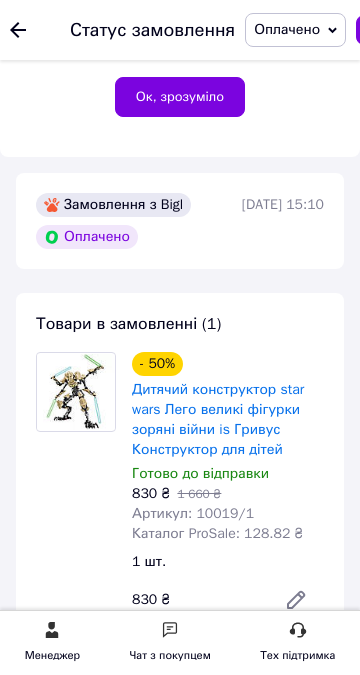 click on "Редагувати" at bounding box center (287, 695) 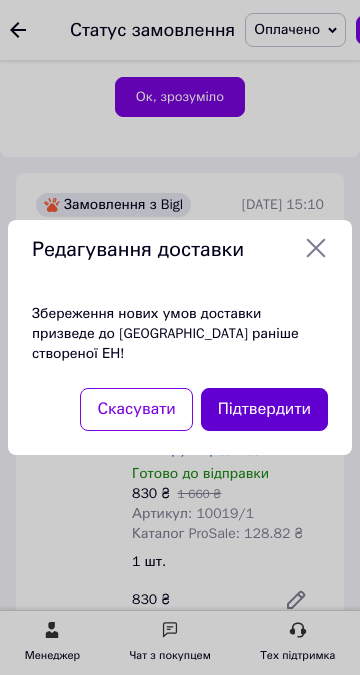 click on "Підтвердити" at bounding box center [264, 409] 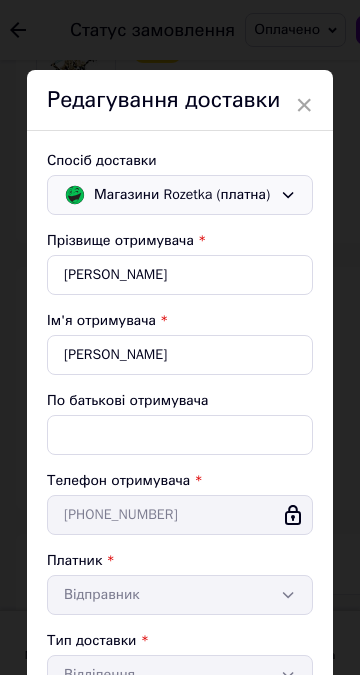 click on "Магазини Rozetka (платна)" at bounding box center (183, 195) 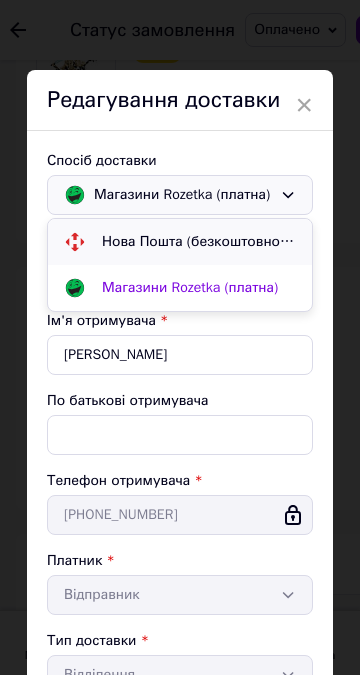 click on "Нова Пошта (безкоштовно від 10000 ₴)" at bounding box center (199, 242) 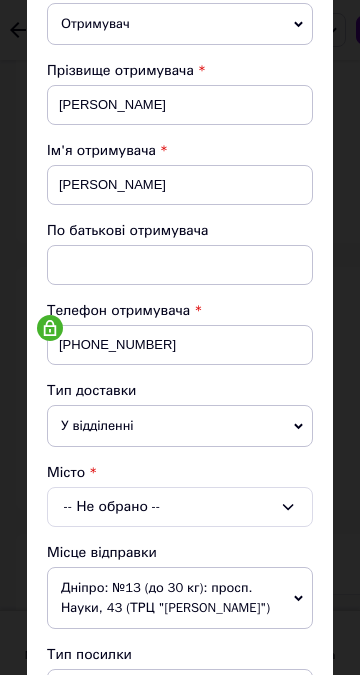 scroll, scrollTop: 300, scrollLeft: 0, axis: vertical 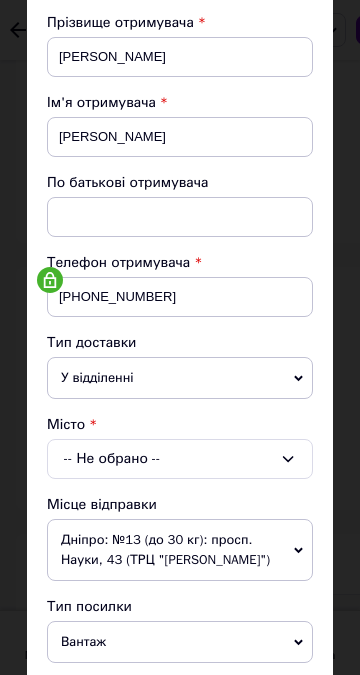 click on "Вантаж" at bounding box center [180, 642] 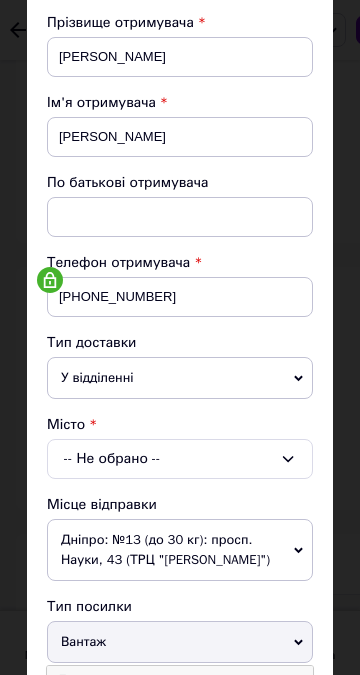 click on "Документи" at bounding box center [180, 681] 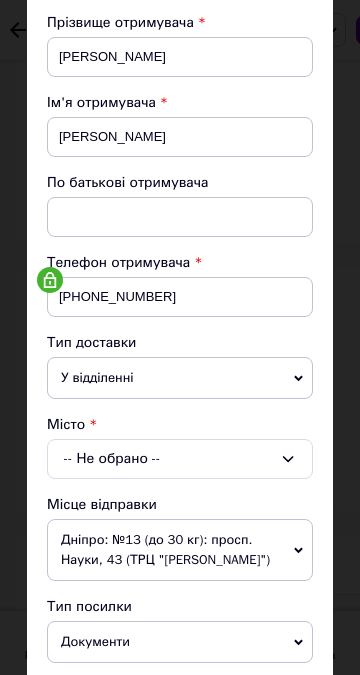 click on "-- Не обрано --" at bounding box center (180, 459) 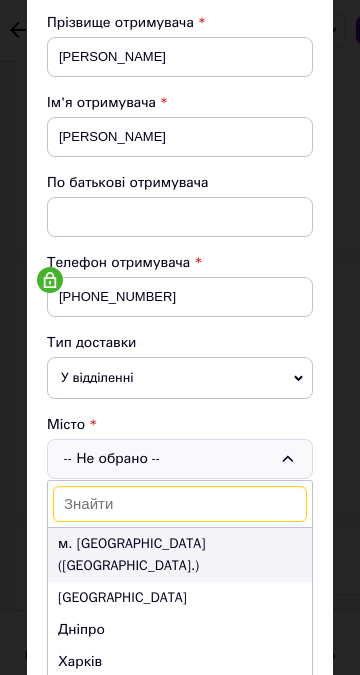 click on "м. [GEOGRAPHIC_DATA] ([GEOGRAPHIC_DATA].)" at bounding box center (180, 555) 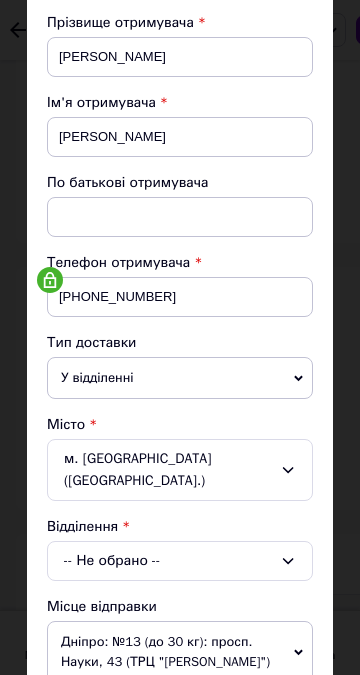 click on "-- Не обрано --" at bounding box center (180, 561) 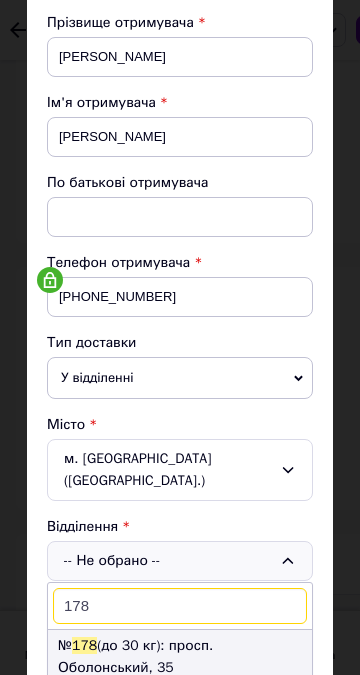 type on "178" 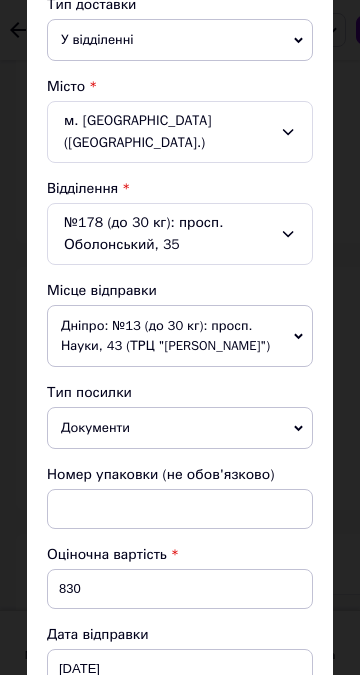 scroll, scrollTop: 639, scrollLeft: 0, axis: vertical 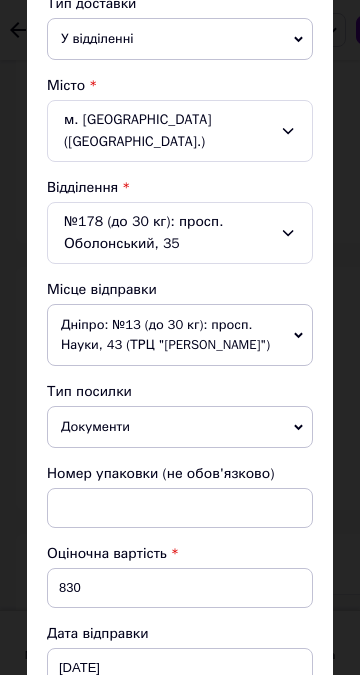 click on "Зберегти" at bounding box center (264, 943) 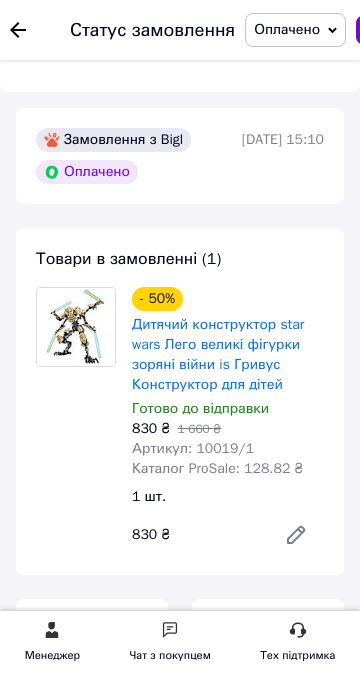 scroll, scrollTop: 1011, scrollLeft: 0, axis: vertical 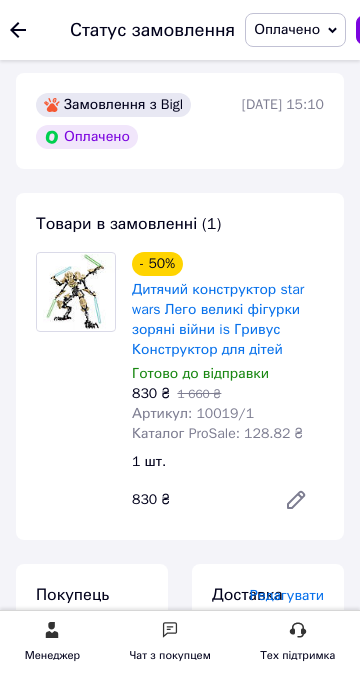 click on "Згенерувати ЕН" at bounding box center (268, 1499) 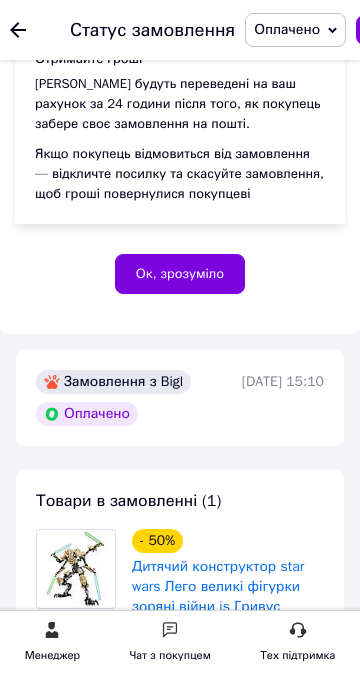 scroll, scrollTop: 611, scrollLeft: 0, axis: vertical 